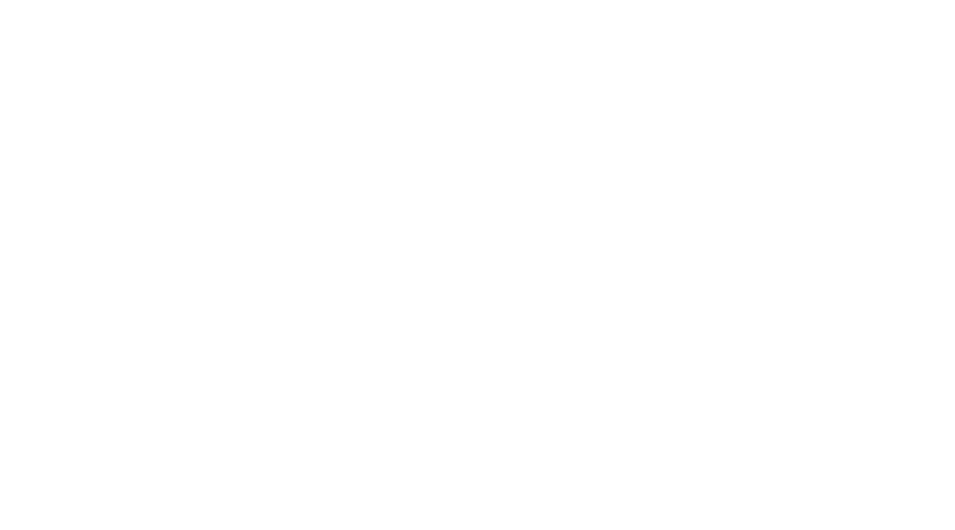 scroll, scrollTop: 0, scrollLeft: 0, axis: both 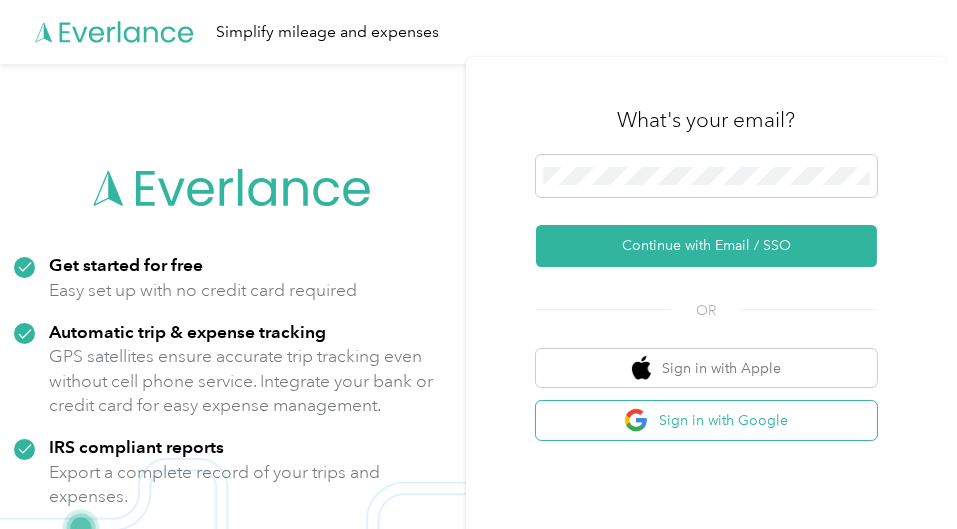 click on "Sign in with Google" at bounding box center [706, 420] 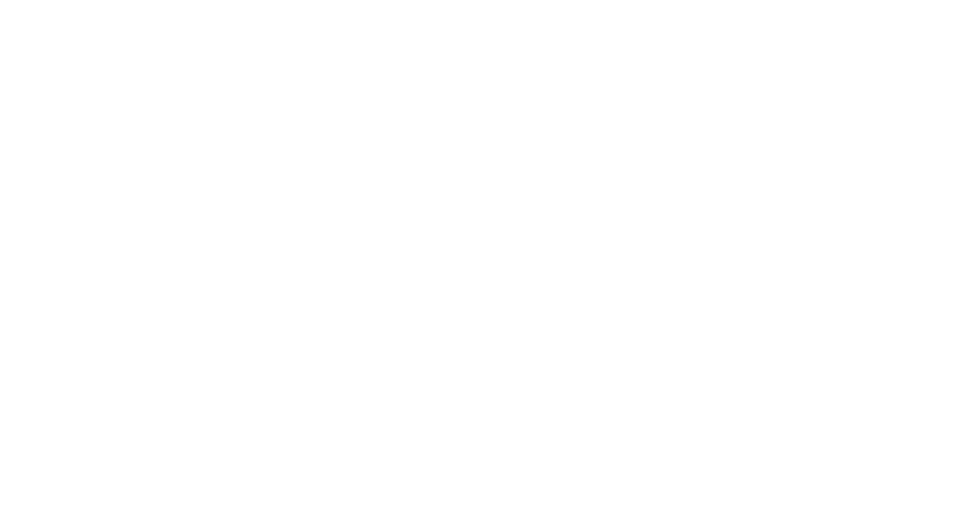 scroll, scrollTop: 0, scrollLeft: 0, axis: both 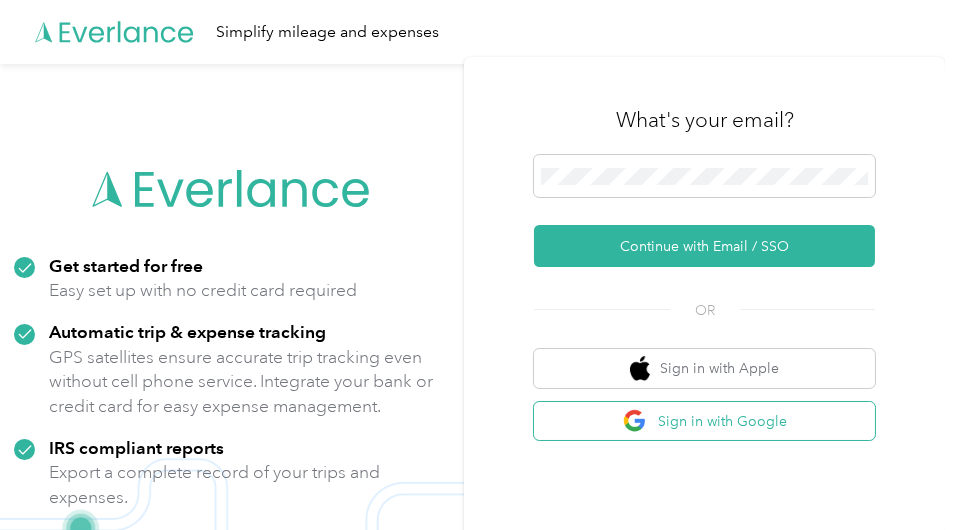 click on "Sign in with Google" at bounding box center [704, 421] 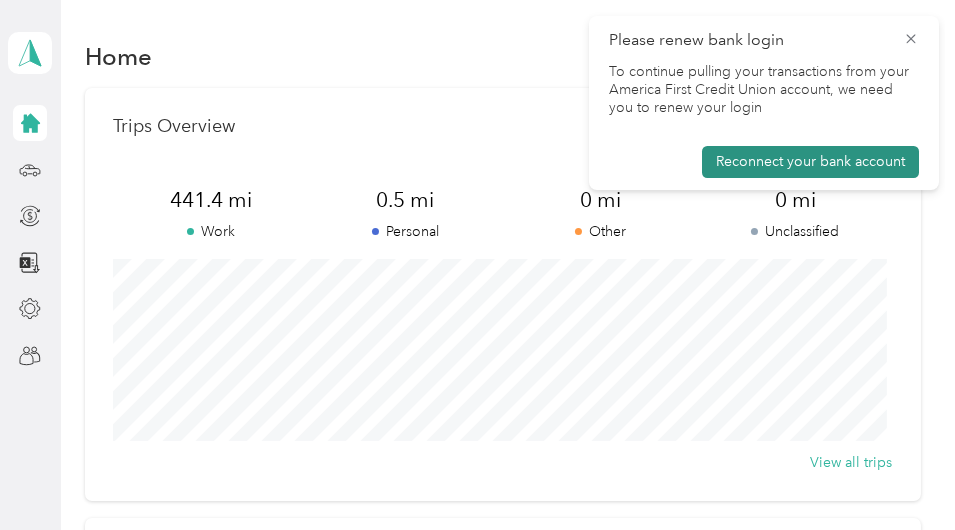 click on "Reconnect your bank account" at bounding box center (810, 162) 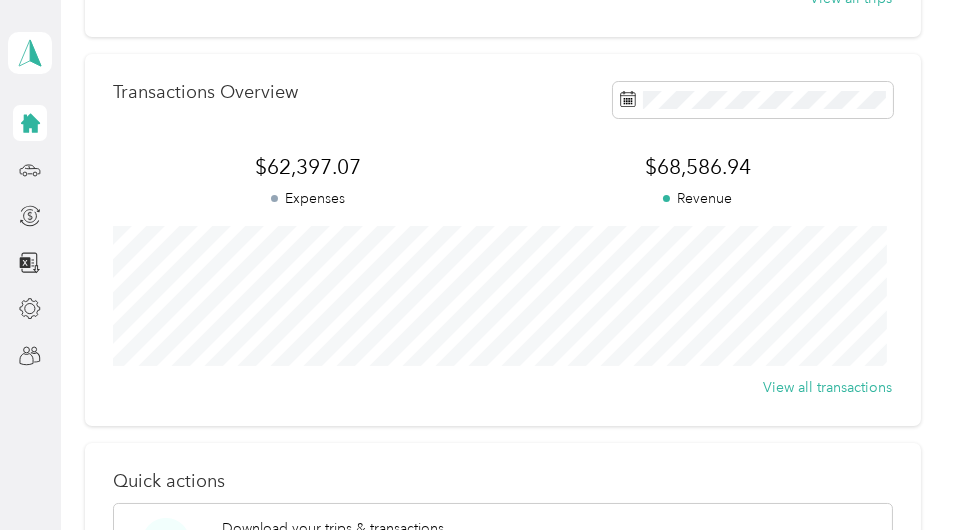 scroll, scrollTop: 0, scrollLeft: 0, axis: both 